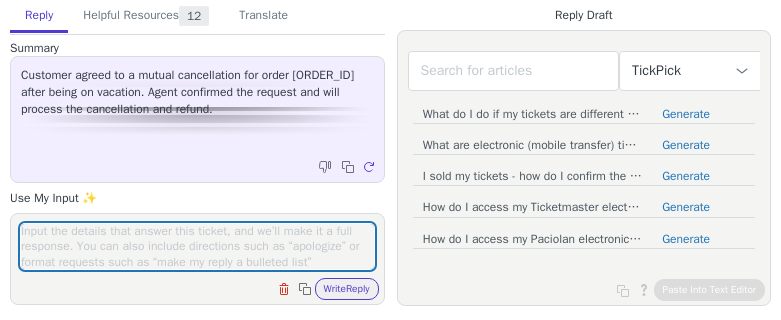scroll, scrollTop: 0, scrollLeft: 0, axis: both 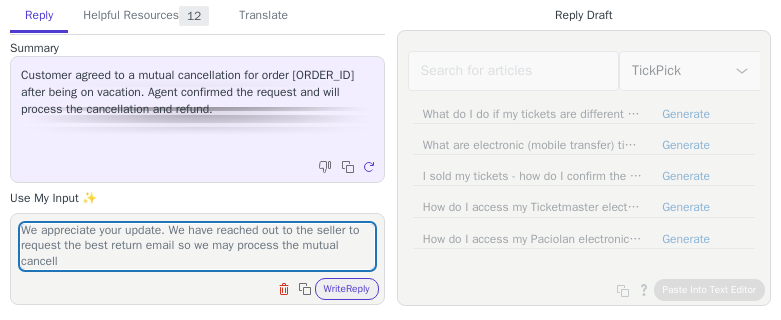 click on "We appreciate your update. We have reached out to the seller to request the best return email so we may process the mutual cancell" at bounding box center [197, 246] 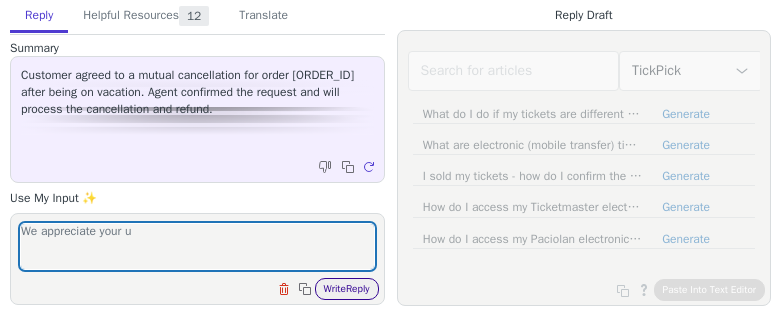 type on "We appreciate your u" 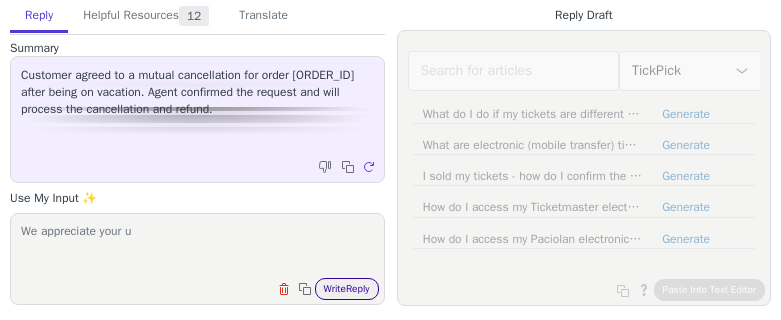 click on "Write  Reply" at bounding box center [347, 289] 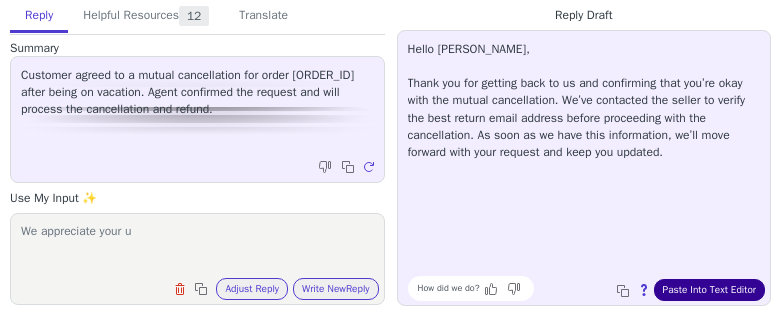 click on "Paste Into Text Editor" at bounding box center (709, 290) 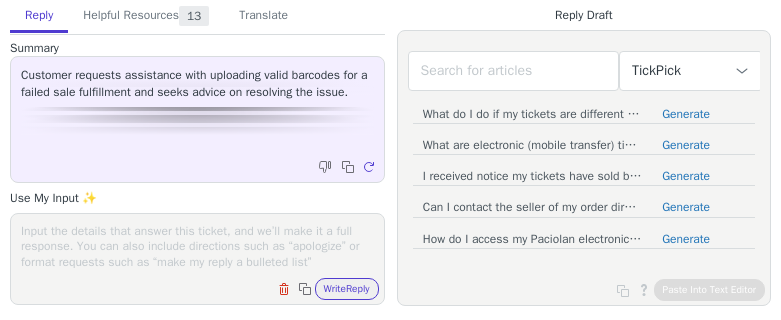 scroll, scrollTop: 0, scrollLeft: 0, axis: both 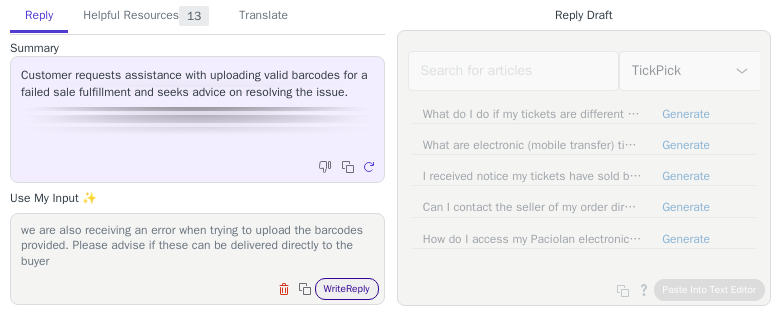 type on "we are also receiving an error when trying to upload the barcodes provided. Please advise if these can be delivered directly to the buyer" 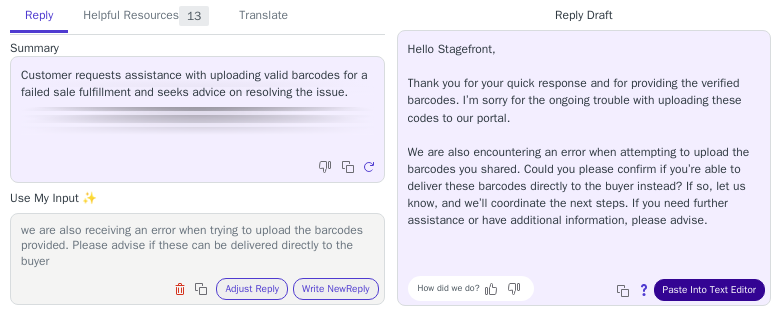 click on "Paste Into Text Editor" at bounding box center [709, 290] 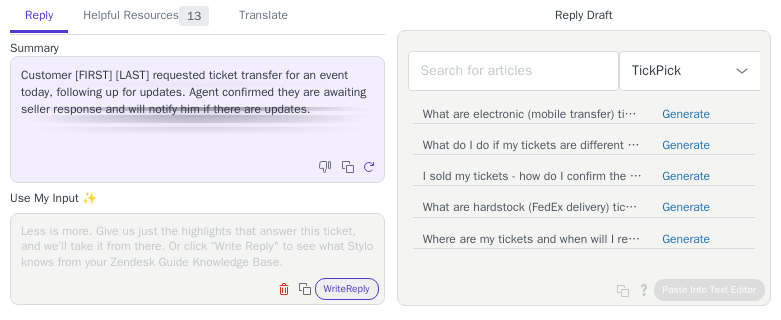scroll, scrollTop: 0, scrollLeft: 0, axis: both 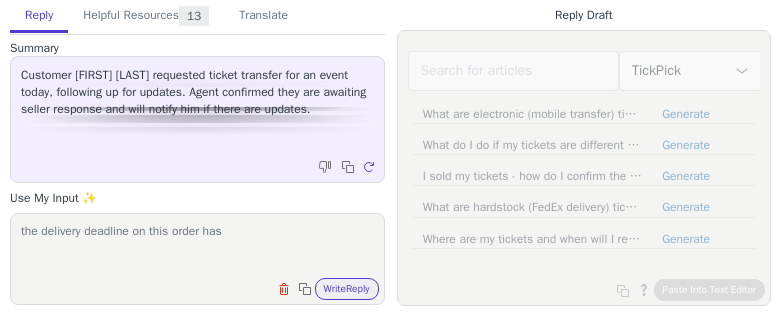 click on "the delivery deadline on this order has  Clear field Copy to clipboard Write  Reply" at bounding box center (197, 259) 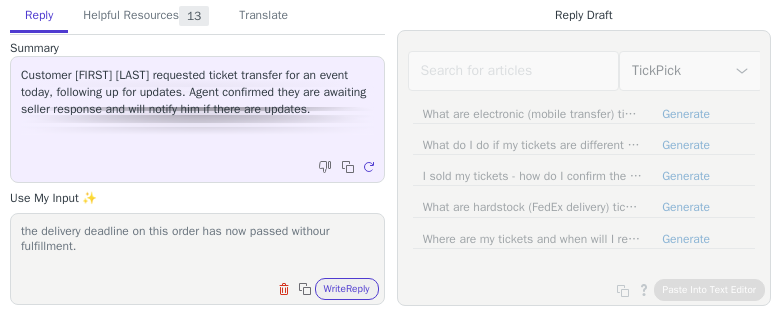 click on "the delivery deadline on this order has now passed withour fulfillment." at bounding box center (197, 246) 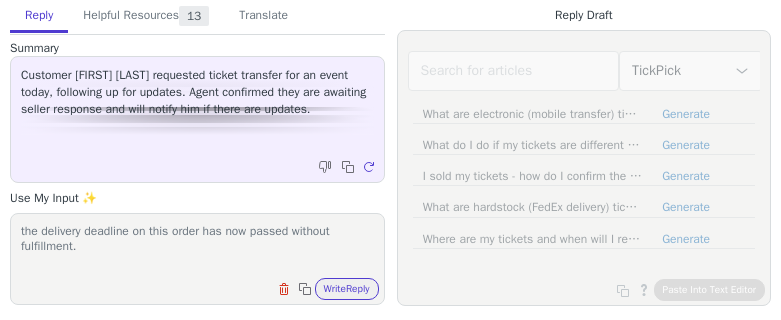 click on "the delivery deadline on this order has now passed without fulfillment." at bounding box center [197, 246] 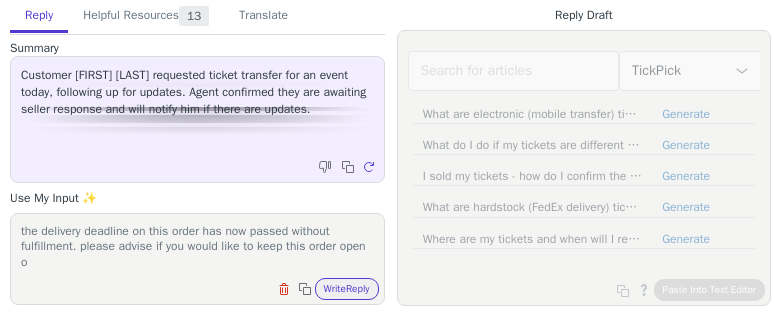 scroll, scrollTop: 1, scrollLeft: 0, axis: vertical 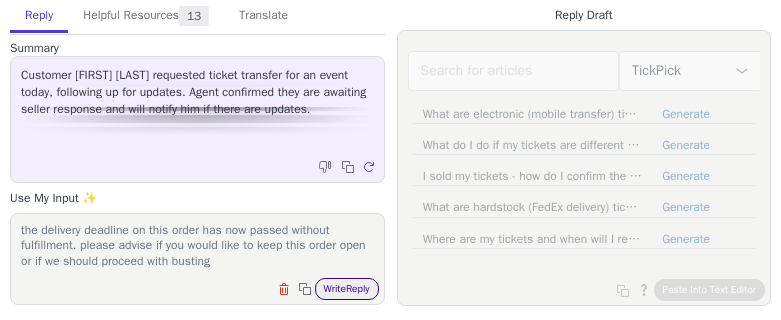 type on "the delivery deadline on this order has now passed without fulfillment. please advise if you would like to keep this order open or if we should proceed with busting" 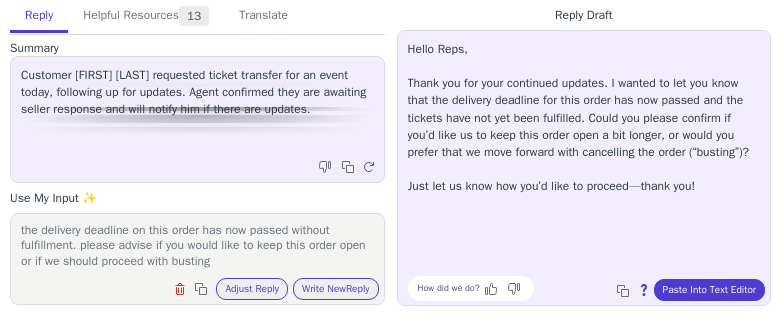 click on "How did we do?   Copy to clipboard About this reply Paste Into Text Editor" at bounding box center (594, 288) 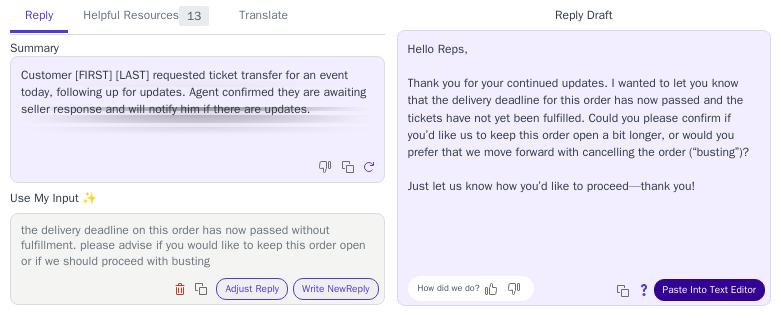 click on "Paste Into Text Editor" at bounding box center (709, 290) 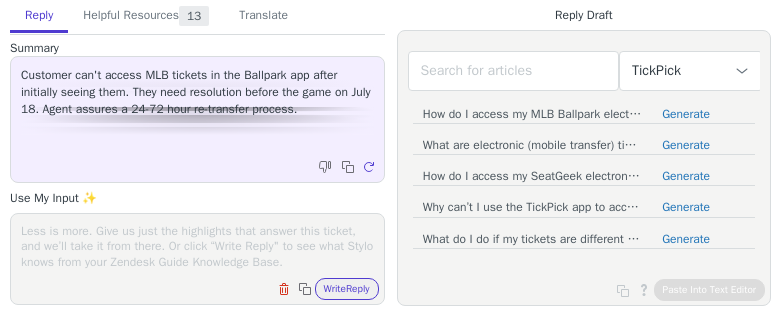 scroll, scrollTop: 0, scrollLeft: 0, axis: both 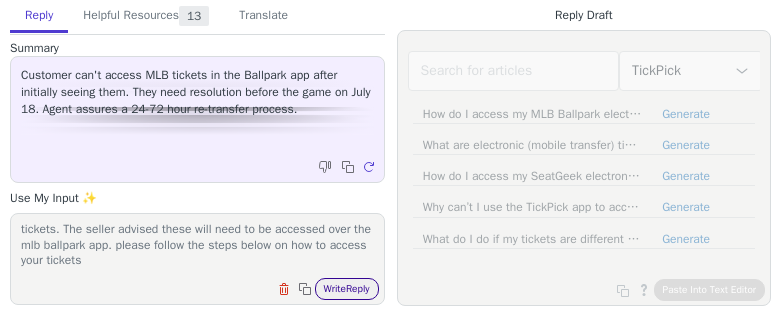 type on "we are following up to advise that the seller has redelivered these tickets. The seller advised these will need to be accessed over the mlb ballpark app. please follow the steps below on how to access your tickets" 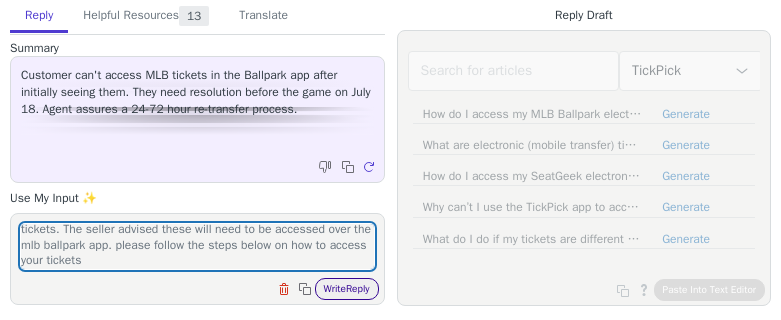 click on "Write  Reply" at bounding box center [347, 289] 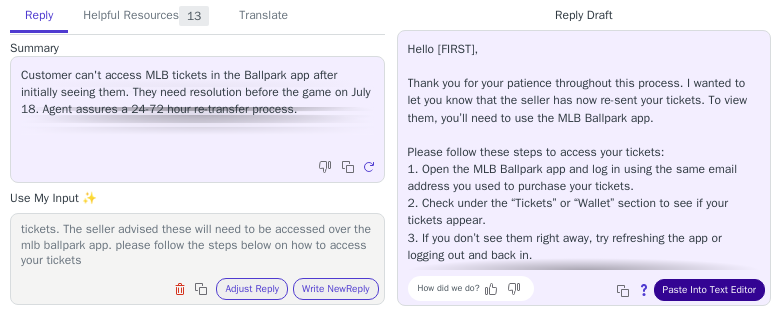 click on "Paste Into Text Editor" at bounding box center (709, 290) 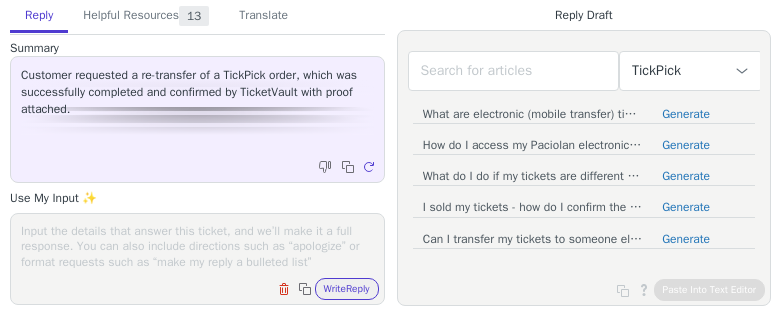 scroll, scrollTop: 0, scrollLeft: 0, axis: both 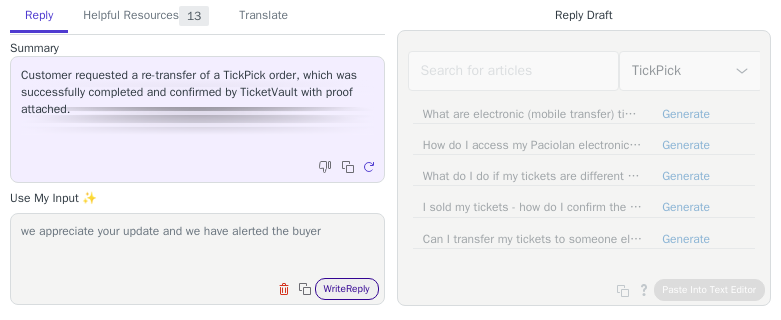 type on "we appreciate your update and we have alerted the buyer" 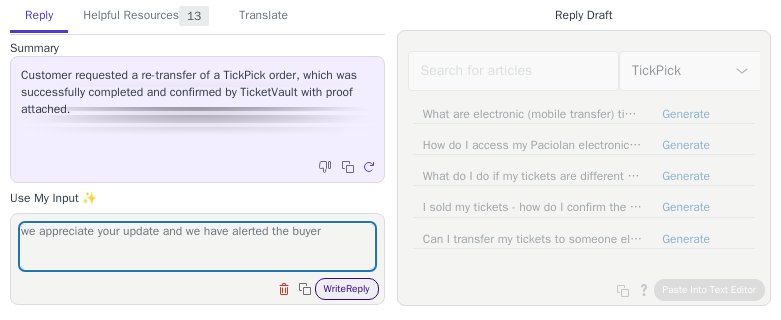 click on "Write  Reply" at bounding box center [347, 289] 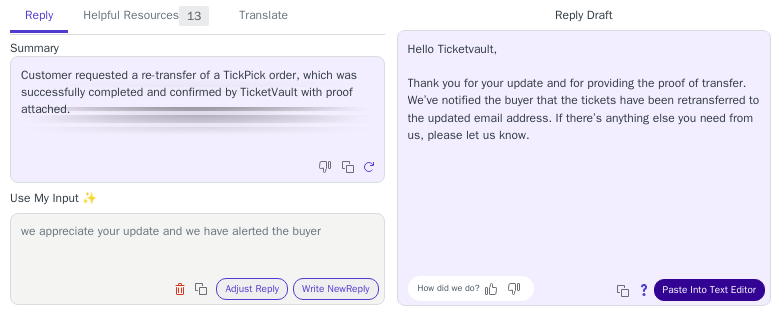 click on "Paste Into Text Editor" at bounding box center (709, 290) 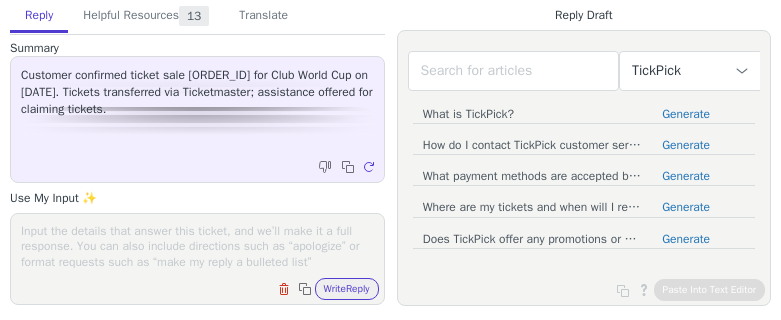 scroll, scrollTop: 0, scrollLeft: 0, axis: both 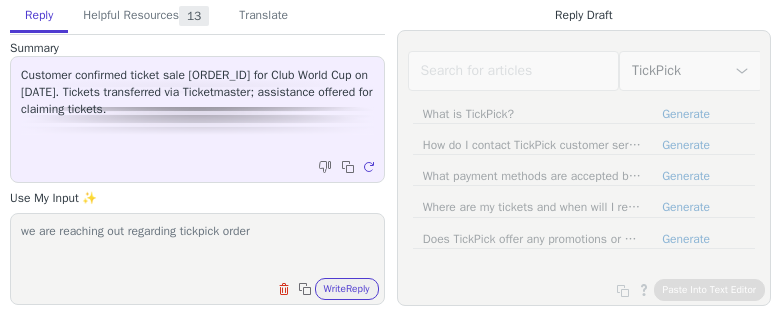 paste on "466858133" 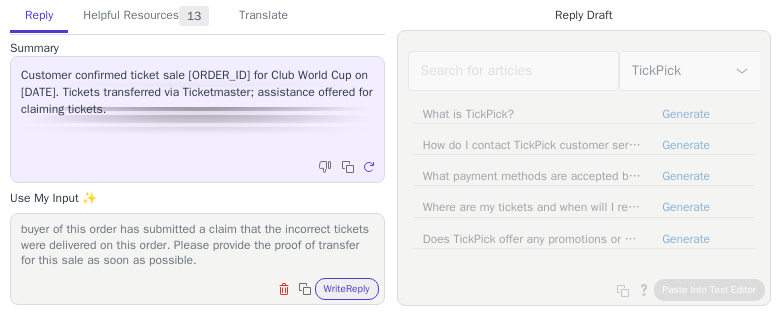 scroll, scrollTop: 32, scrollLeft: 0, axis: vertical 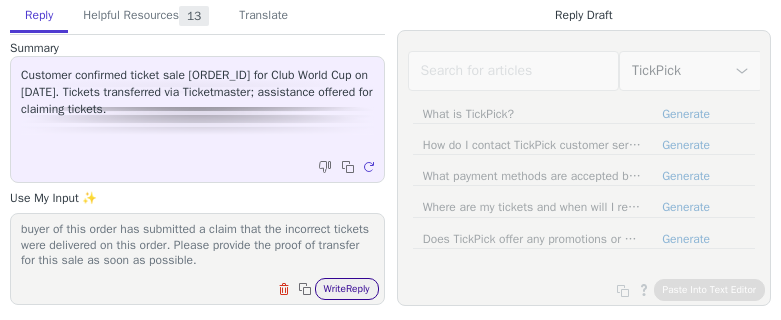 type on "we are reaching out regarding tickpick order 466858133 . the buyer of this order has submitted a claim that the incorrect tickets were delivered on this order. Please provide the proof of transfer for this sale as soon as possible." 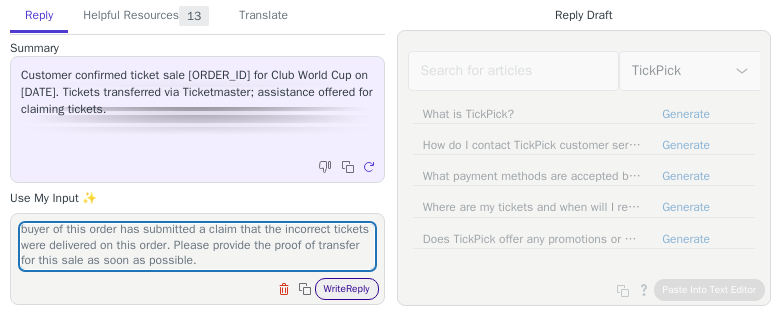 click on "Write  Reply" at bounding box center (347, 289) 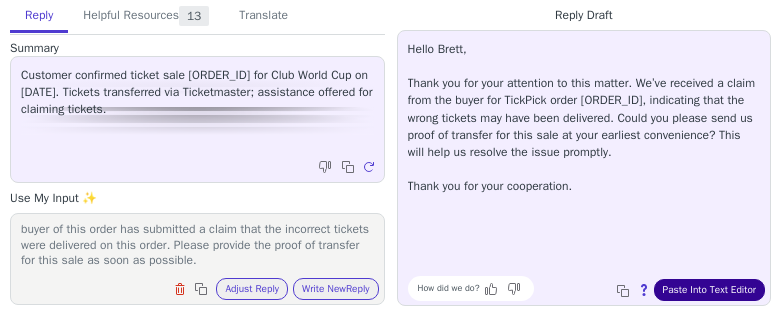 click on "Paste Into Text Editor" at bounding box center [709, 290] 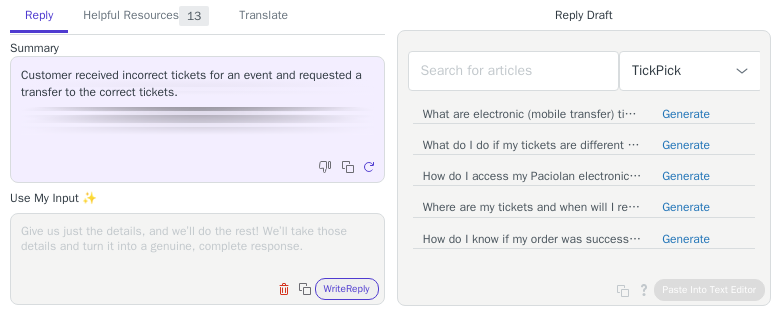 scroll, scrollTop: 0, scrollLeft: 0, axis: both 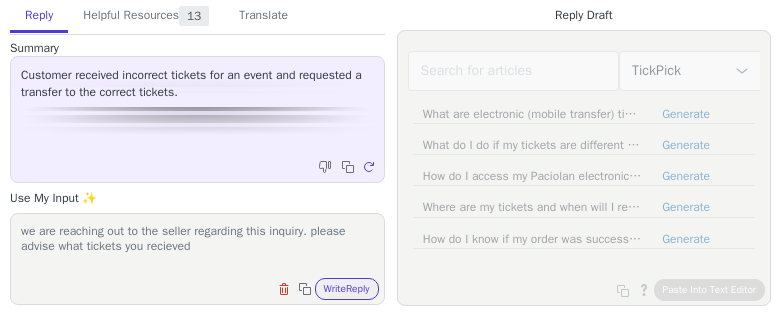 click on "we are reaching out to the seller regarding this inquiry. please advise what tickets you recieved" at bounding box center (197, 246) 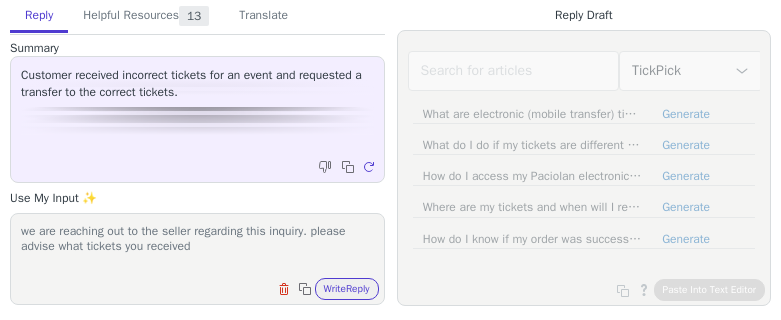 type on "we are reaching out to the seller regarding this inquiry. please advise what tickets you received" 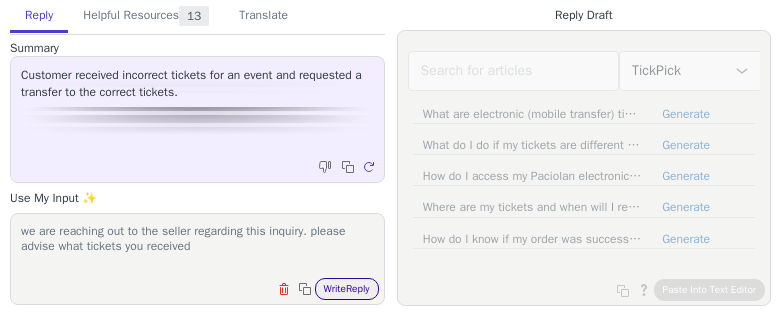 click on "Write  Reply" at bounding box center [347, 289] 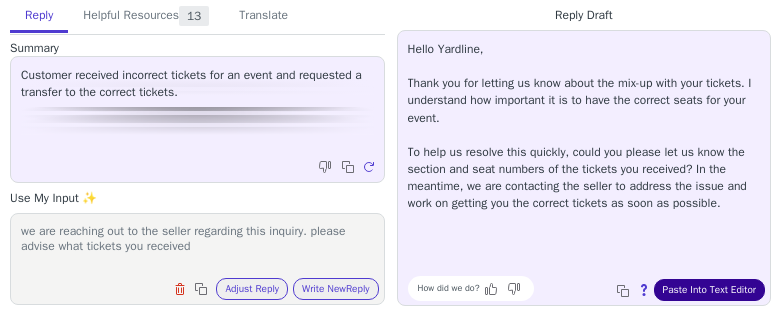 click on "Paste Into Text Editor" at bounding box center (709, 290) 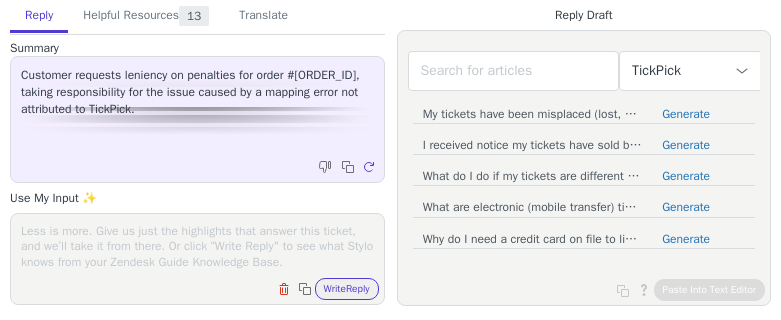 scroll, scrollTop: 0, scrollLeft: 0, axis: both 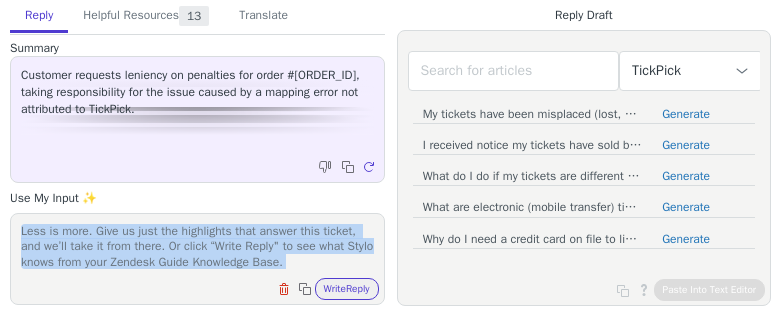click on "Clear field Copy to clipboard Write  Reply" at bounding box center [207, 287] 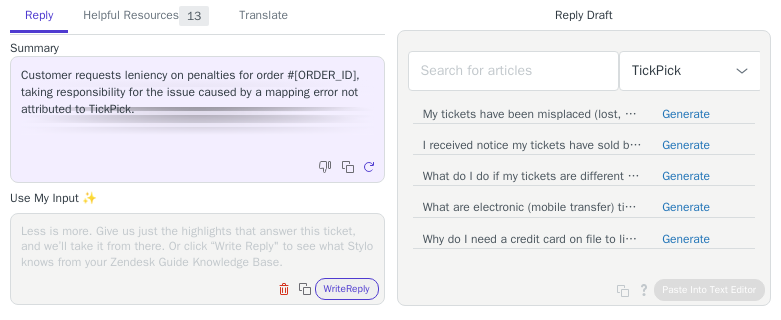 click at bounding box center (197, 246) 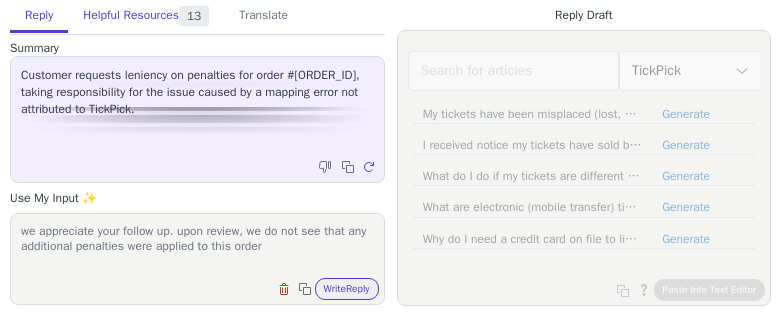 type on "we appreciate your follow up. upon review, we do not see that any additional penalties were applied to this order" 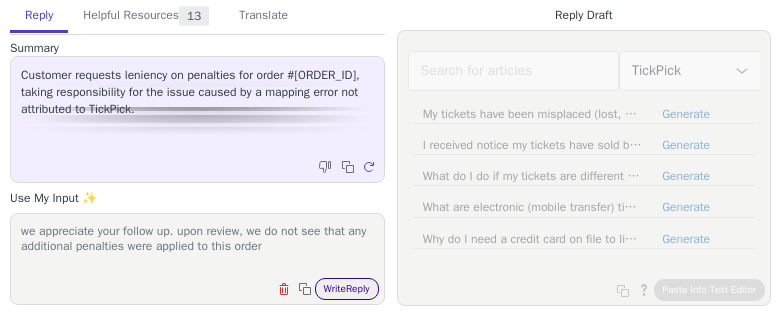 click on "Write  Reply" at bounding box center [347, 289] 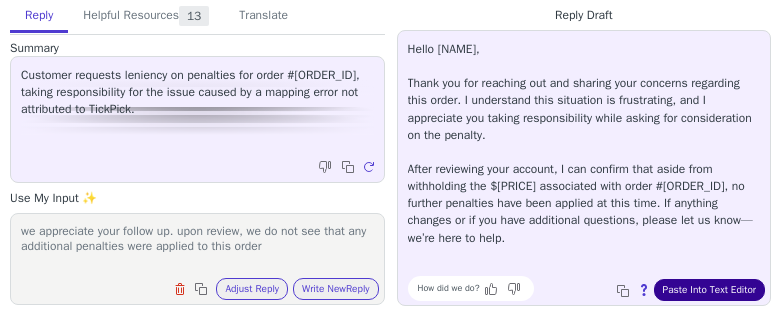 click on "Paste Into Text Editor" at bounding box center [709, 290] 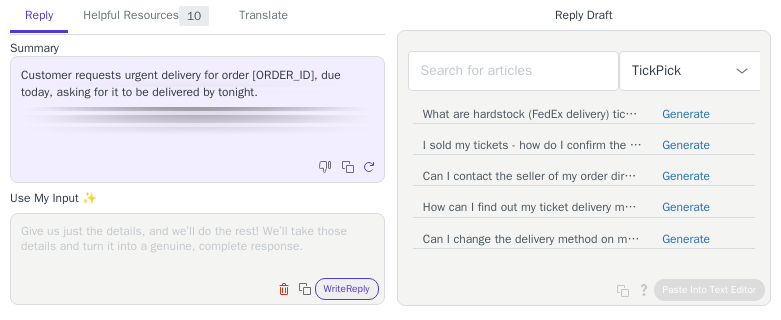 scroll, scrollTop: 0, scrollLeft: 0, axis: both 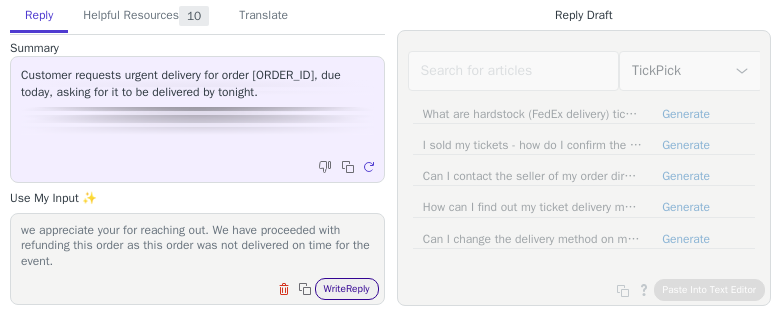 type on "we appreciate your for reaching out. We have proceeded with refunding this order as this order was not delivered on time for the event." 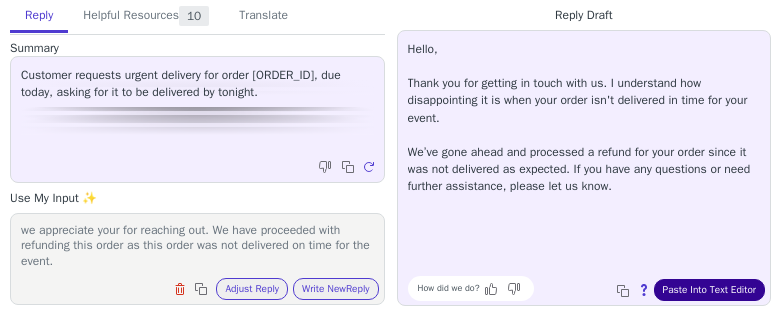 click on "Paste Into Text Editor" at bounding box center (709, 290) 